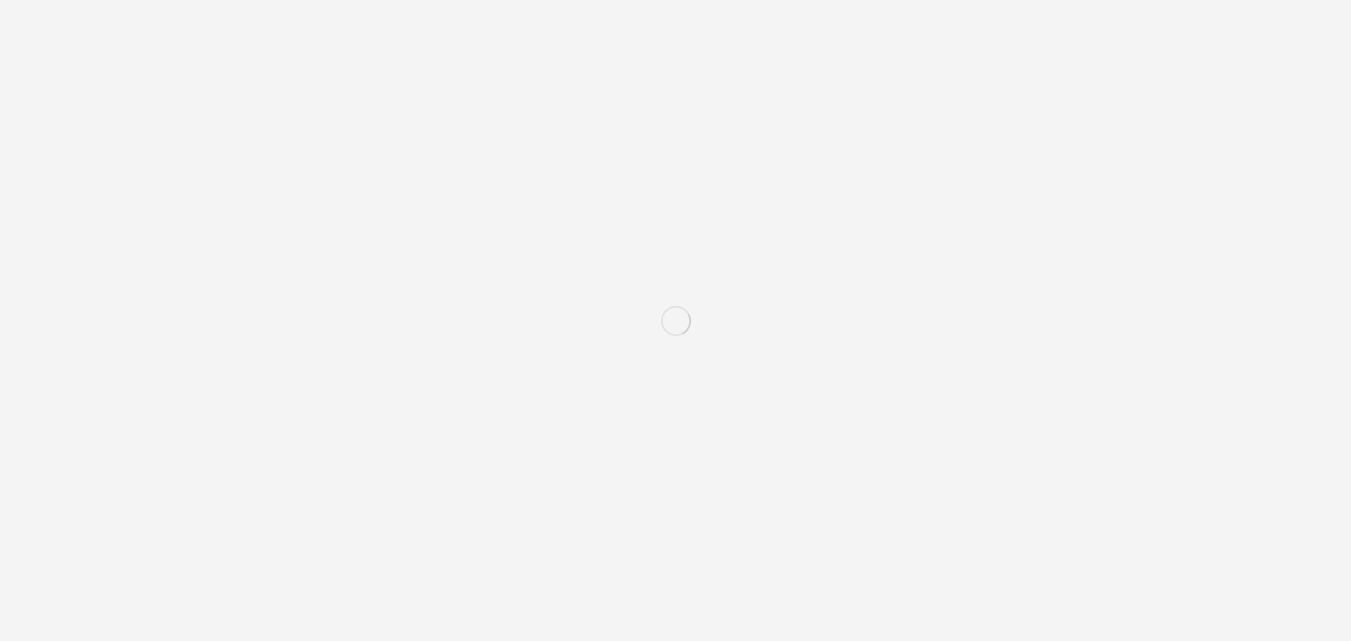 scroll, scrollTop: 0, scrollLeft: 0, axis: both 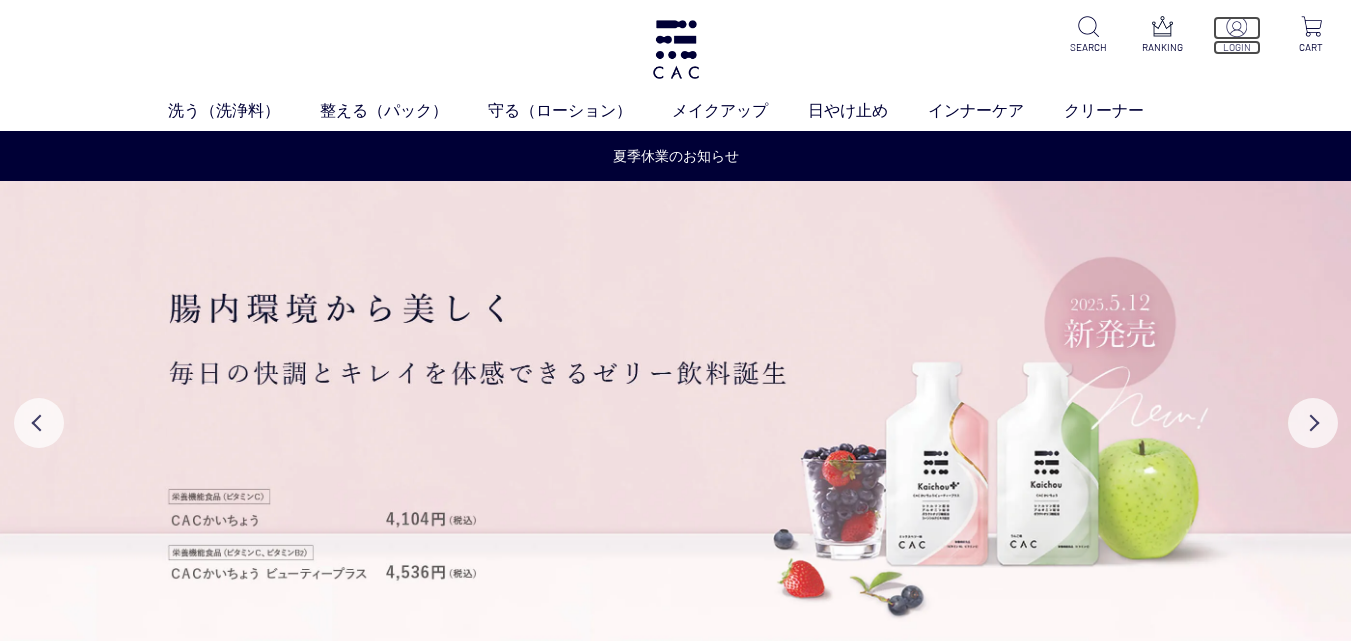 click at bounding box center [1237, 28] 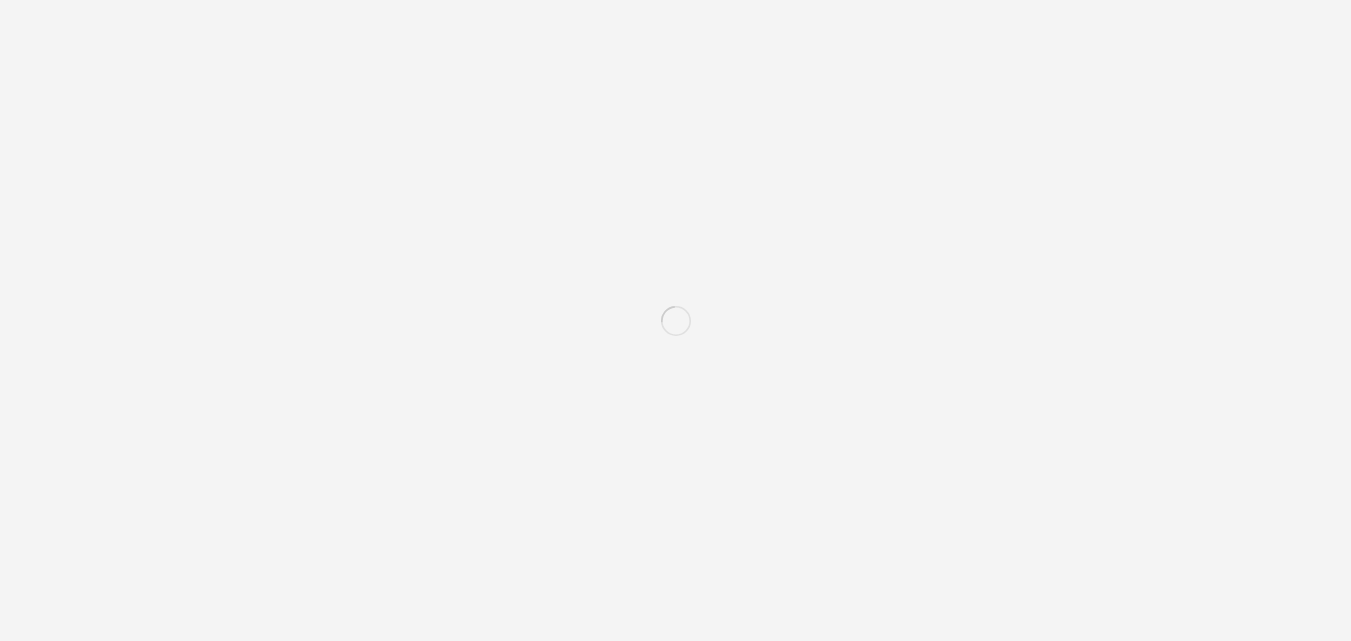 scroll, scrollTop: 0, scrollLeft: 0, axis: both 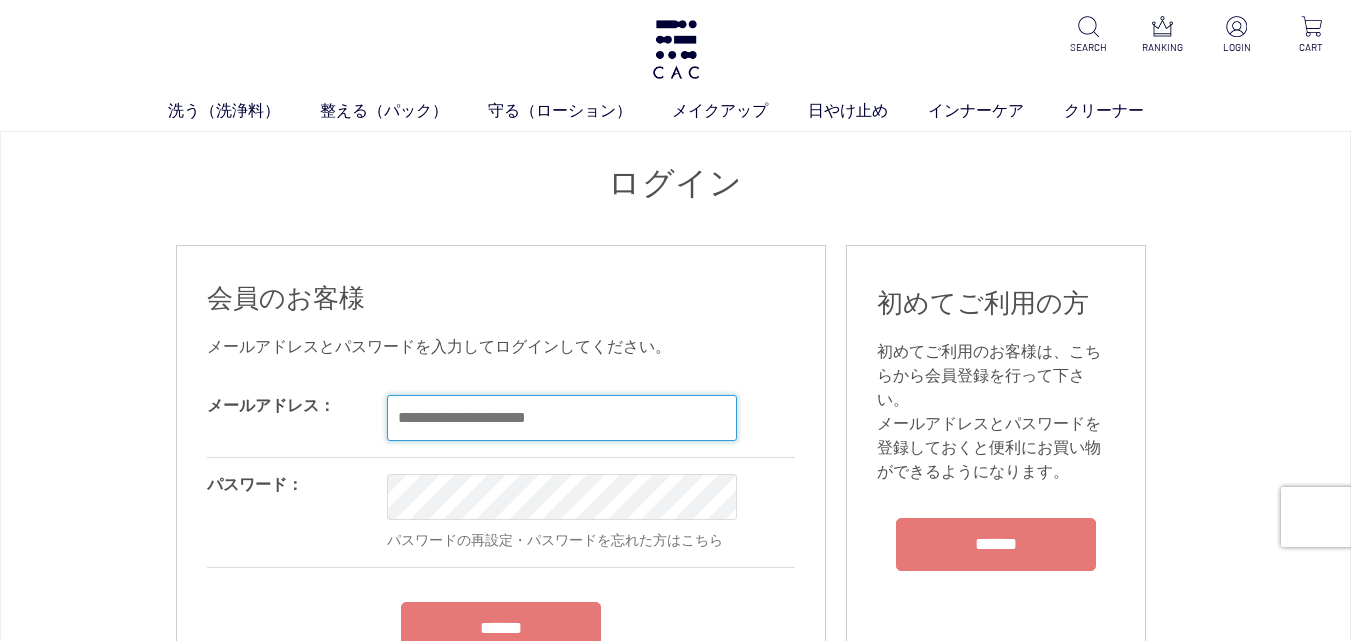type on "**********" 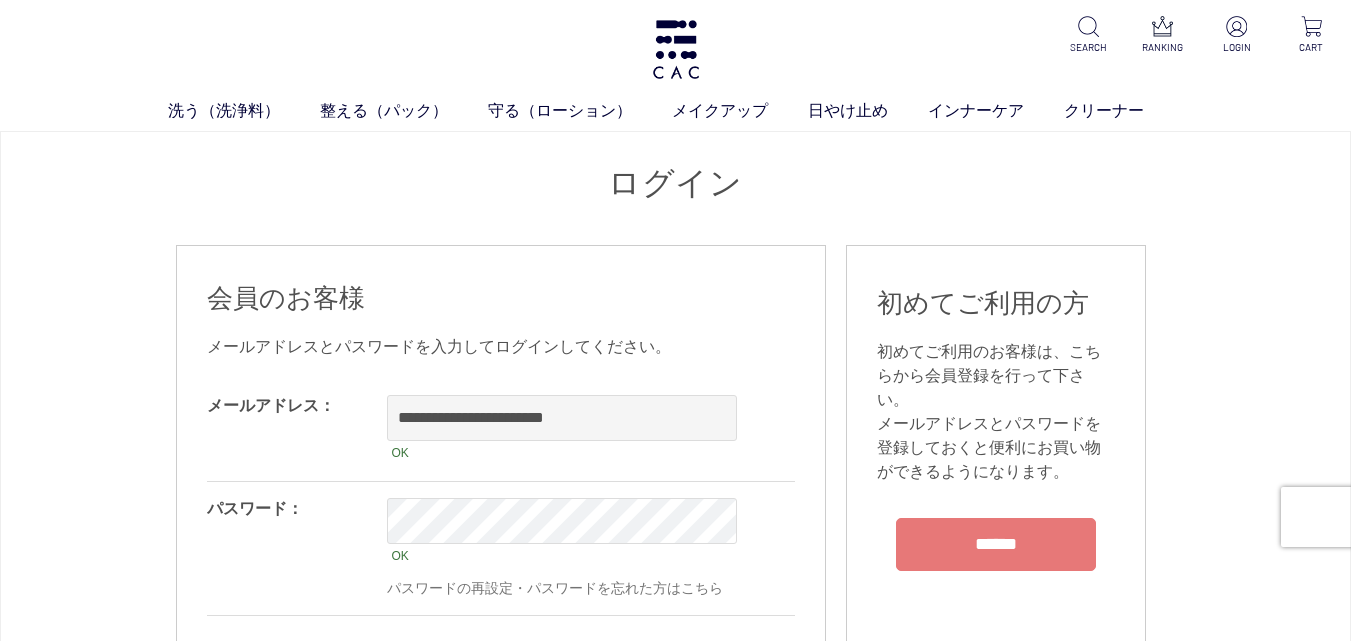 drag, startPoint x: 555, startPoint y: 624, endPoint x: 564, endPoint y: 618, distance: 10.816654 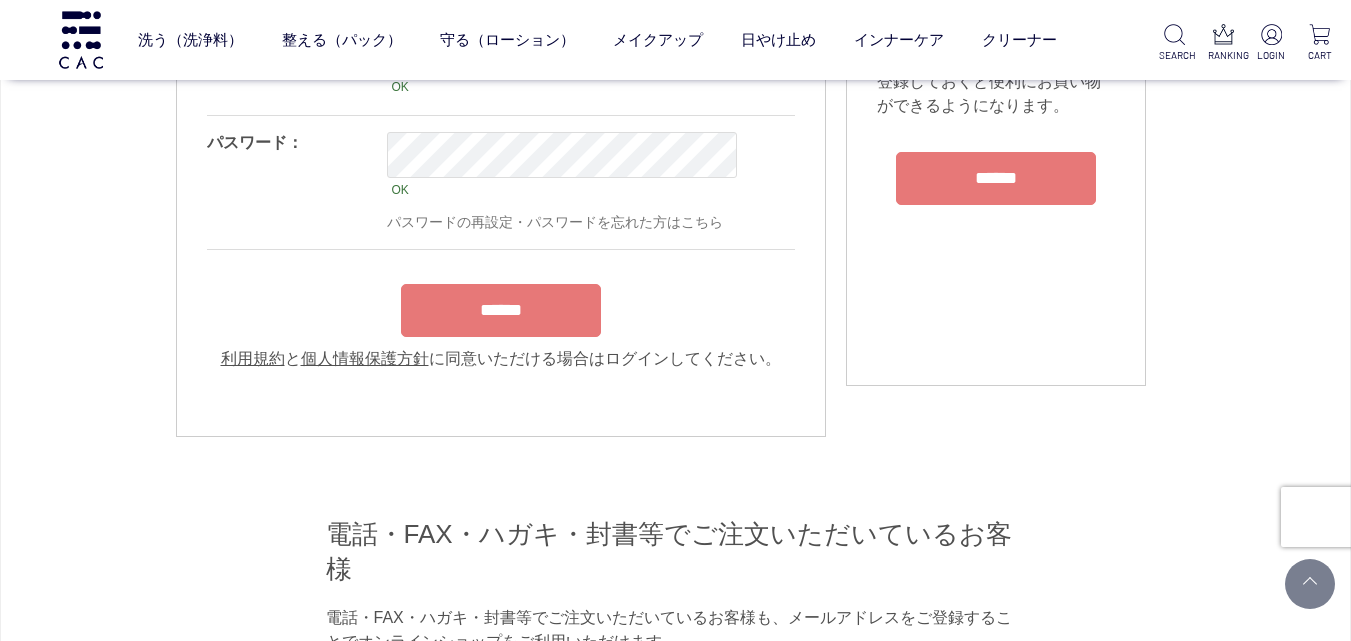 scroll, scrollTop: 200, scrollLeft: 0, axis: vertical 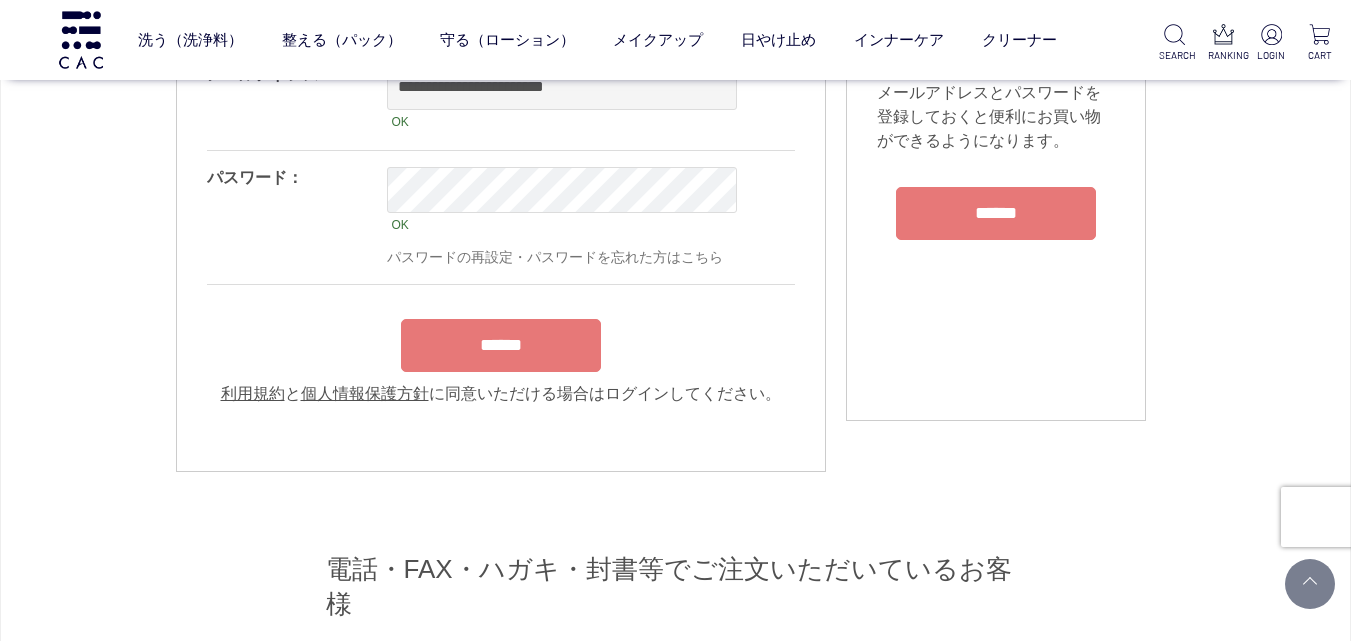 click on "******" at bounding box center [501, 345] 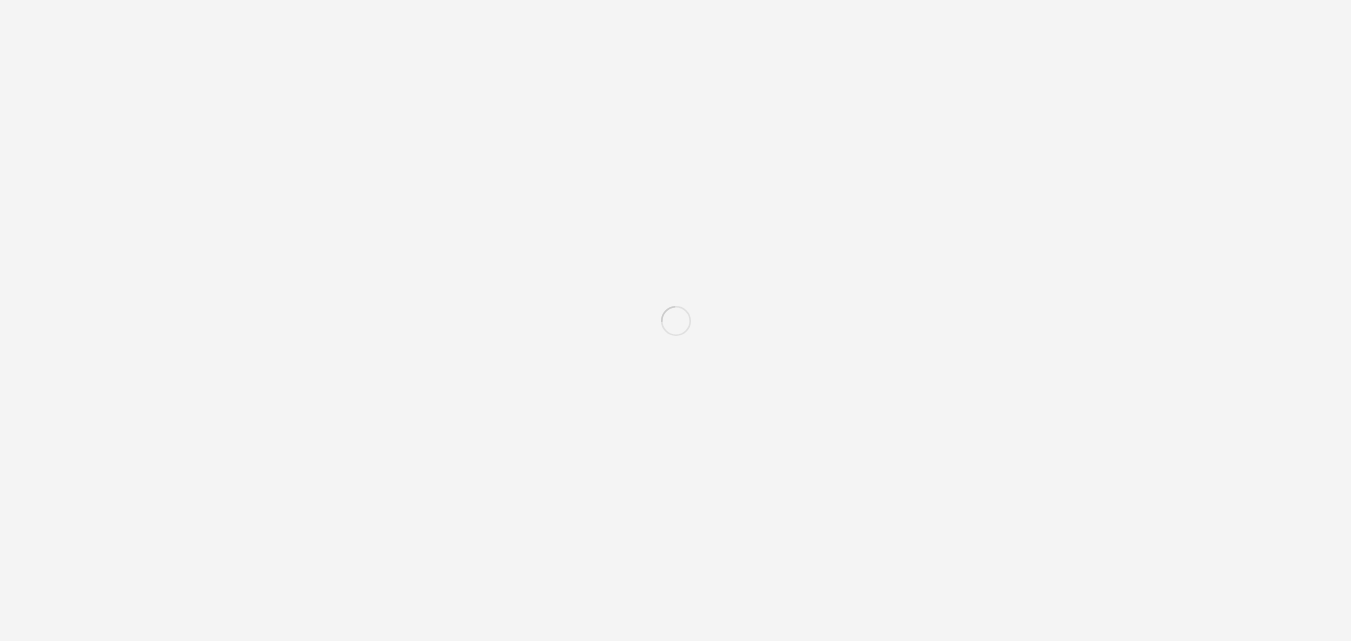 scroll, scrollTop: 0, scrollLeft: 0, axis: both 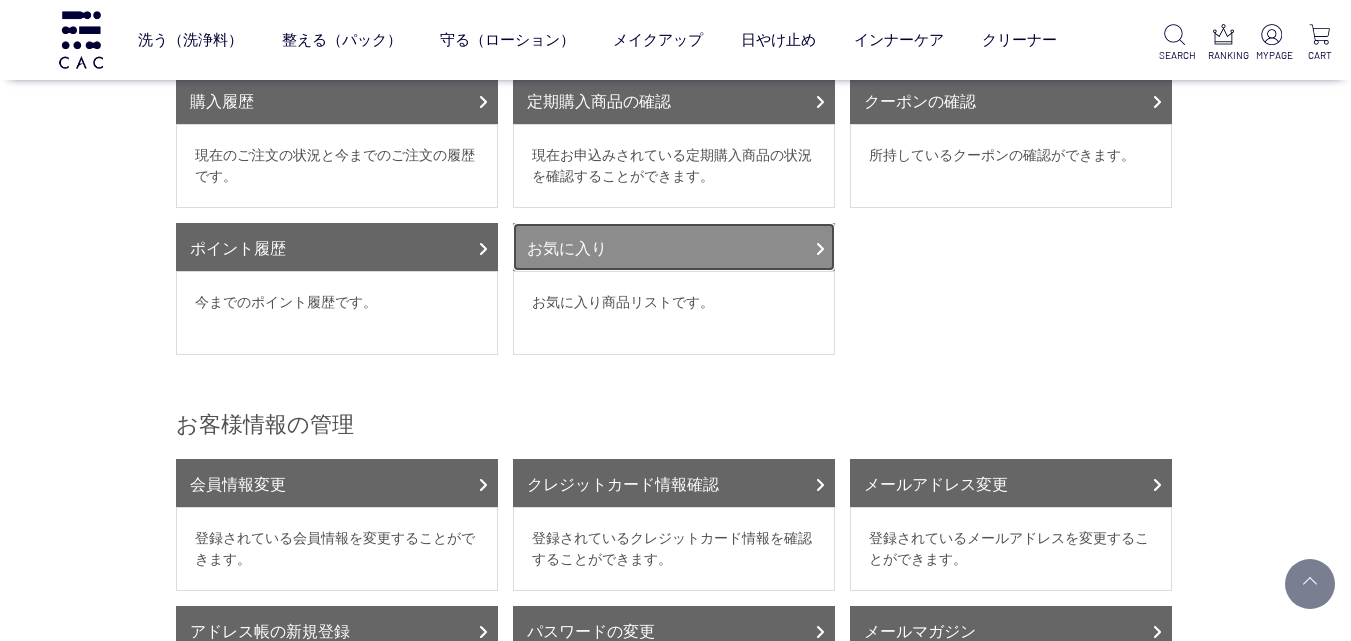 click at bounding box center (820, 249) 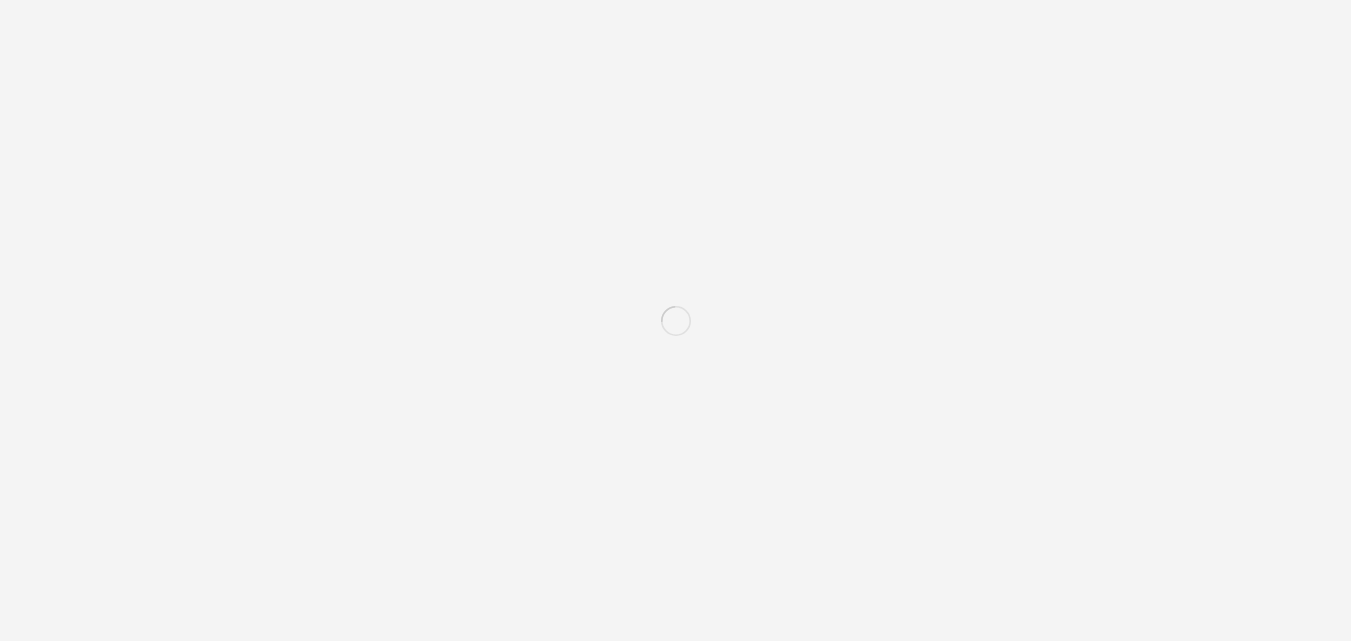 scroll, scrollTop: 0, scrollLeft: 0, axis: both 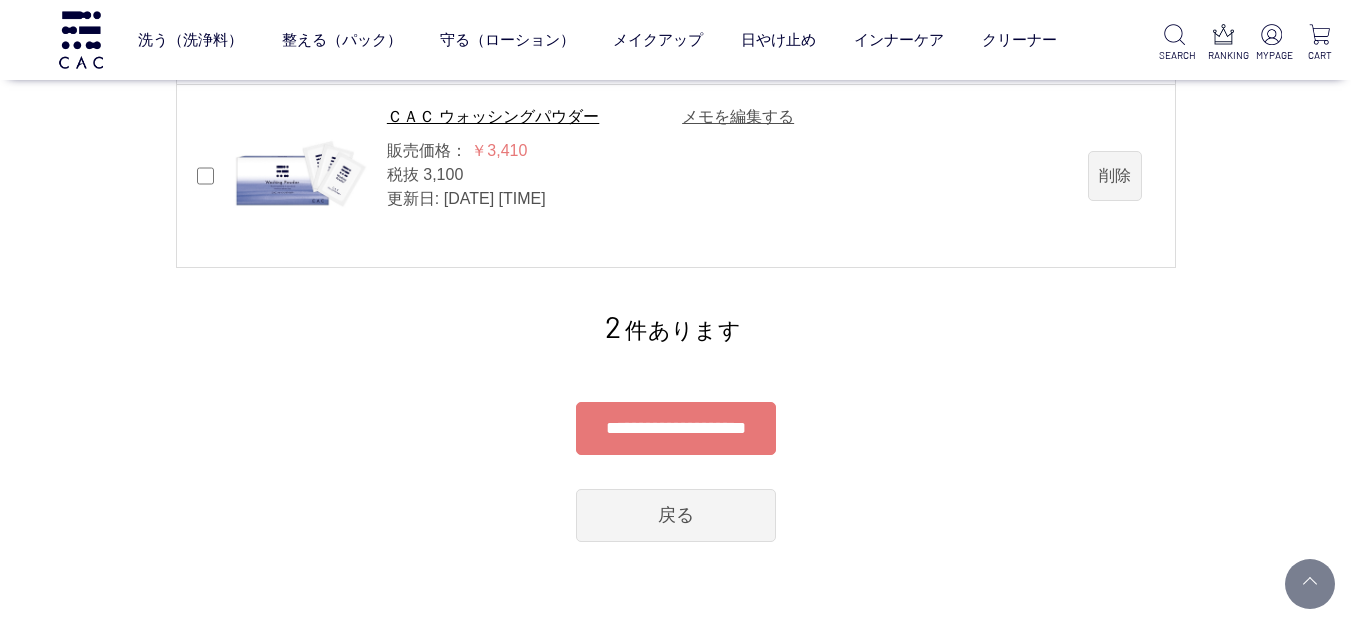 click on "**********" at bounding box center [676, 428] 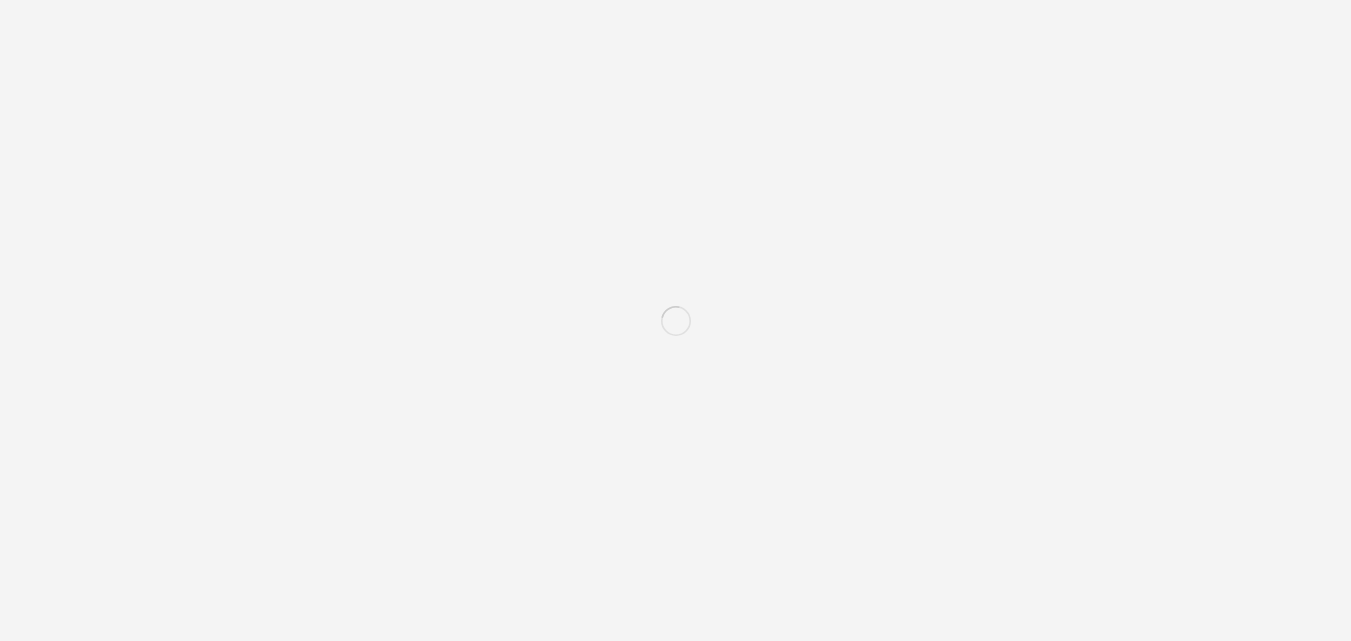 scroll, scrollTop: 0, scrollLeft: 0, axis: both 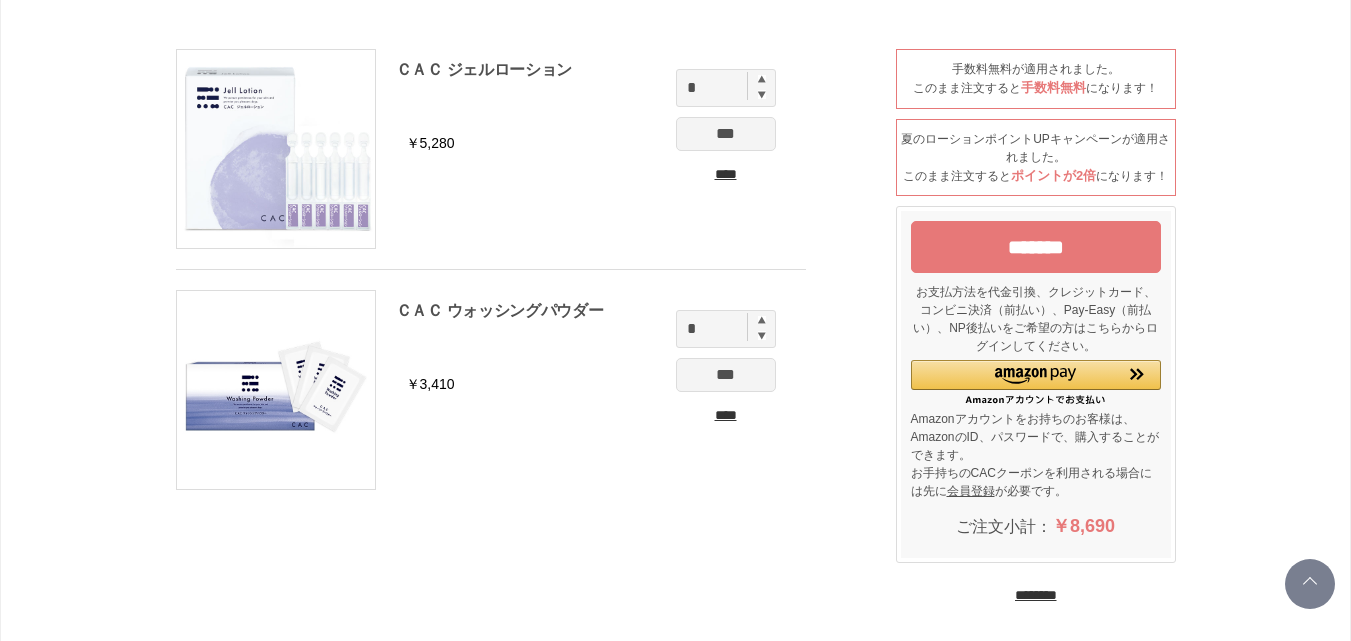 click on "*******" at bounding box center (1036, 247) 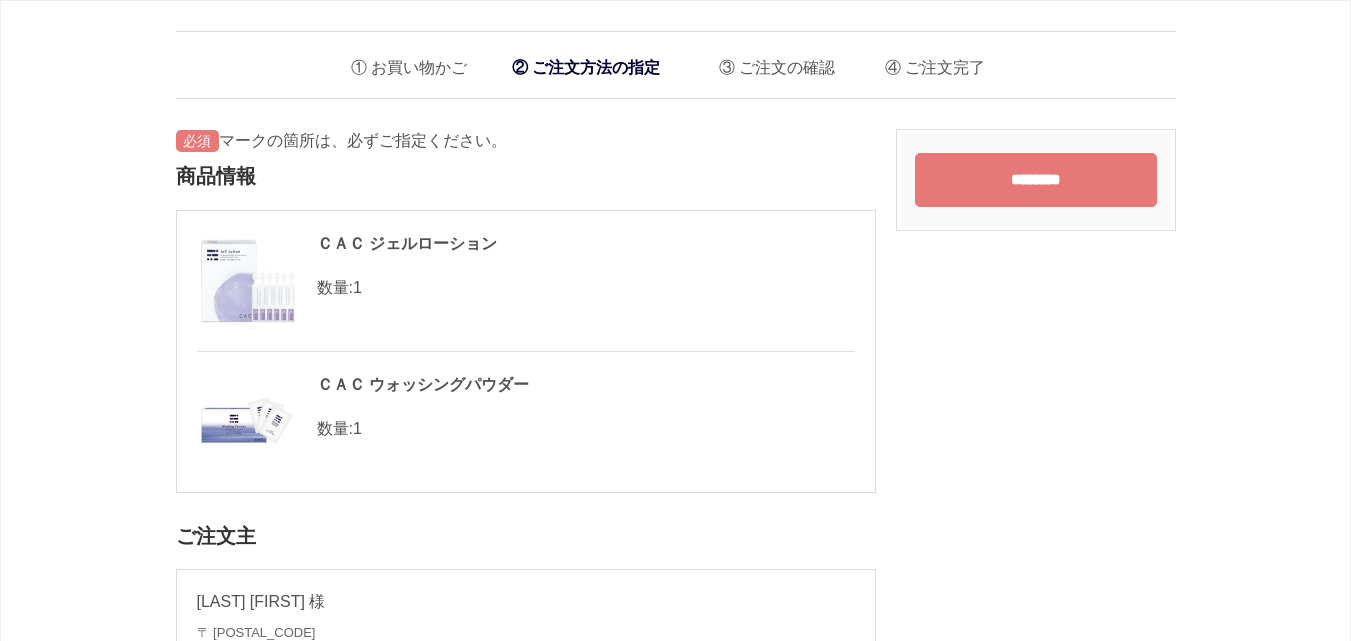 scroll, scrollTop: 0, scrollLeft: 0, axis: both 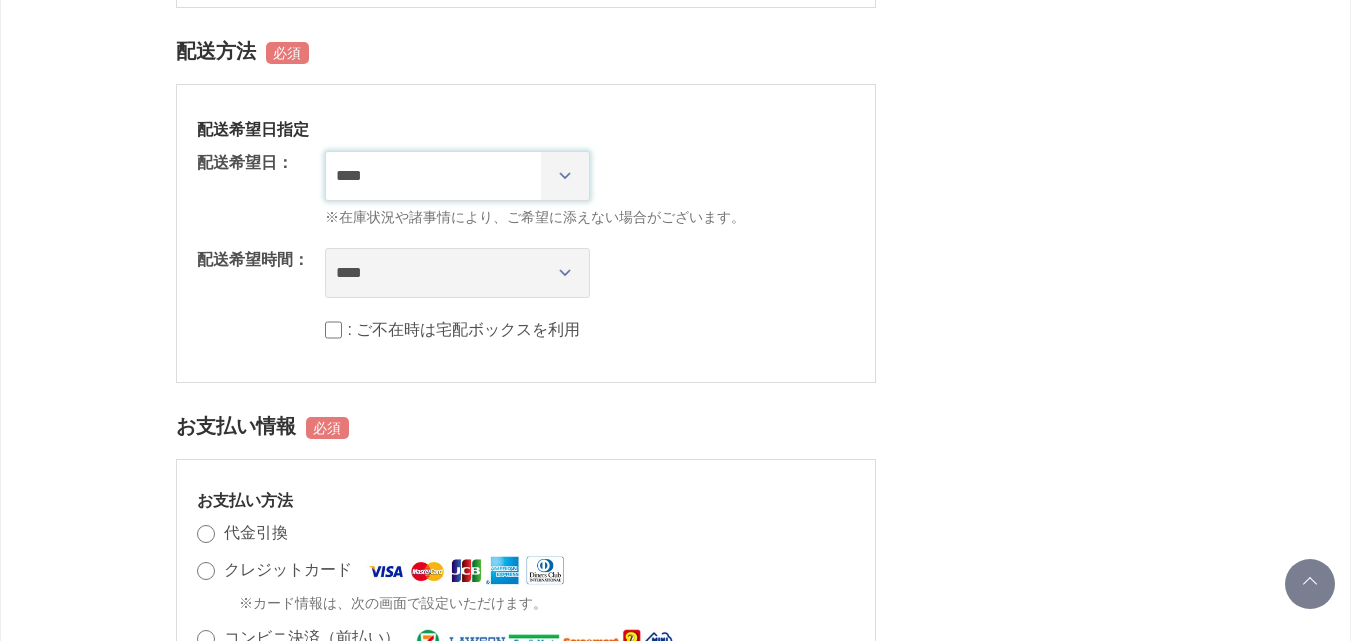 click on "**********" at bounding box center [457, 176] 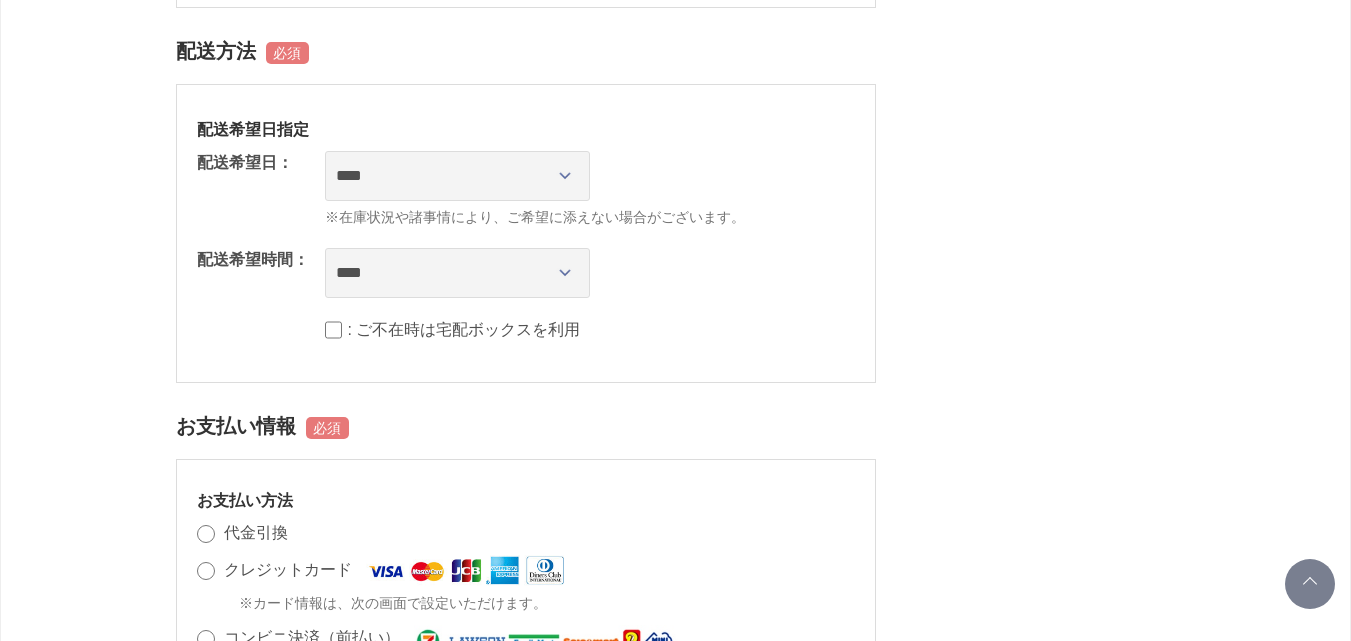 click on "ＣＡＣ ジェルローション
数量: 1
ご注文主
[LAST] [FIRST] 様
〒 [POSTAL_CODE]
[PREFECTURE][CITY][DISTRICT][TOWNSHIP]-[HOUSE_NUMBER]-[BUILDING_NUMBER]
TEL: [PHONE]
お届け先
[LAST]　[FIRST]
〒 [POSTAL_CODE]
[PREFECTURE][CITY][DISTRICT][TOWNSHIP]-[HOUSE_NUMBER]-[BUILDING_NUMBER]" at bounding box center (676, 274) 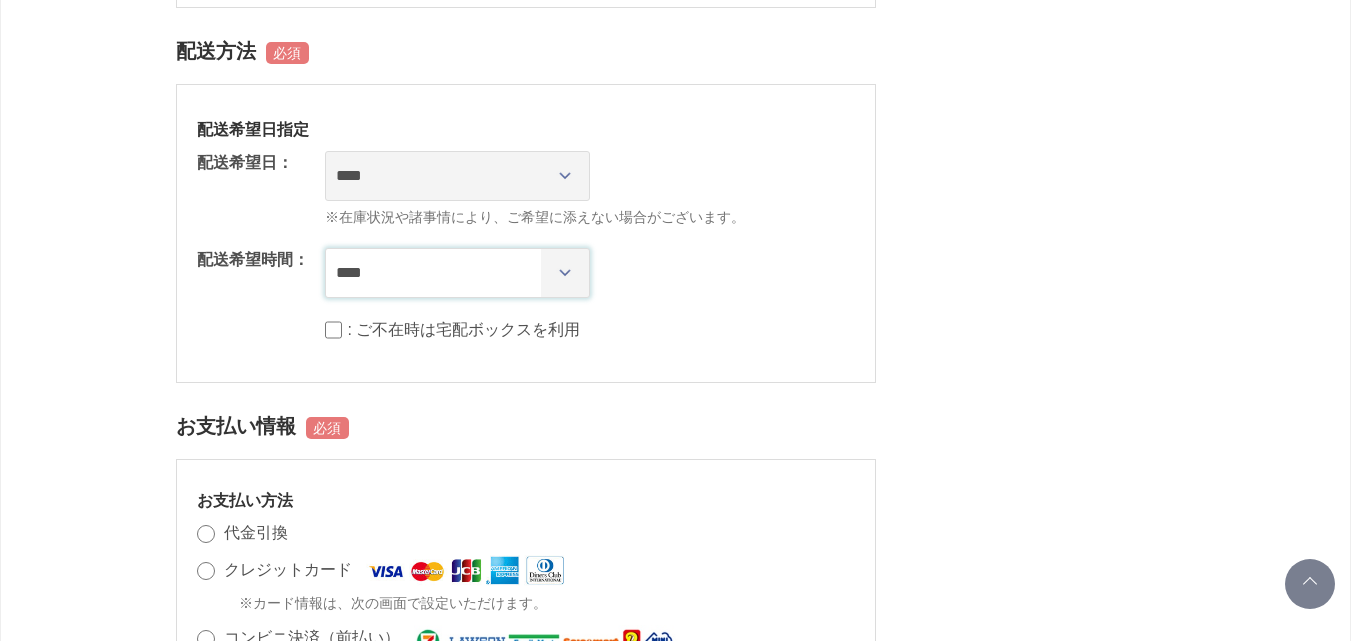 click on "**** *** ****** ****** ****** ******" at bounding box center (457, 273) 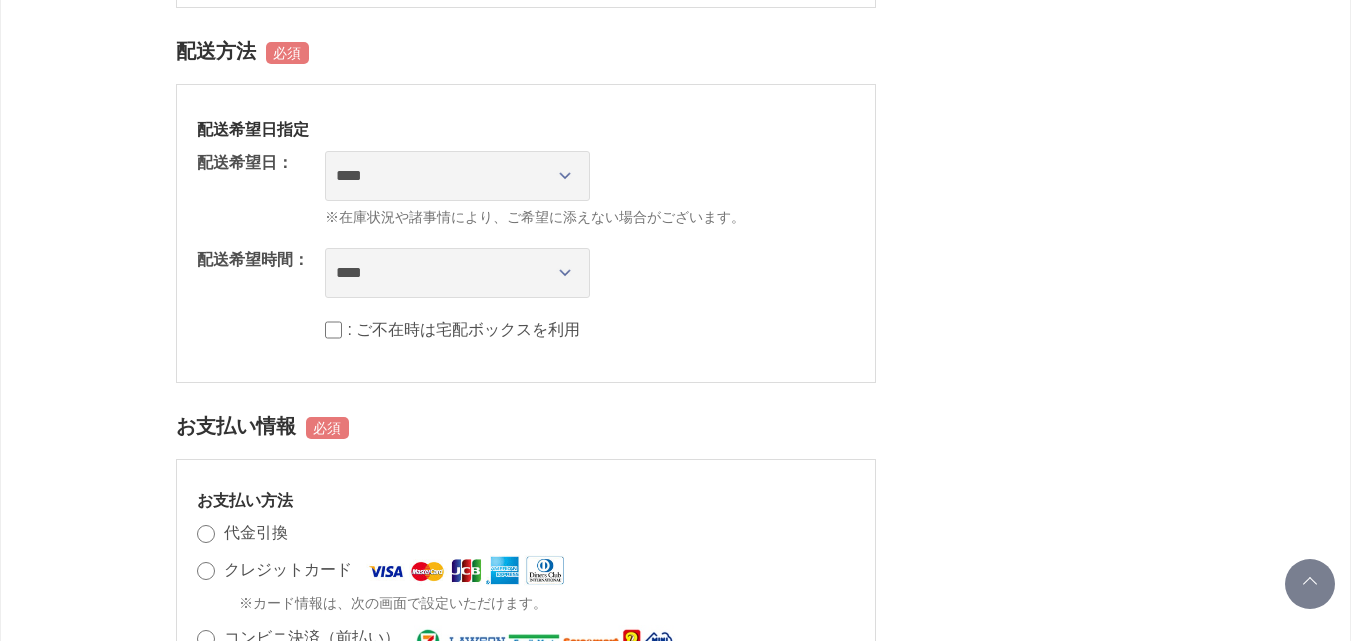 click on "ＣＡＣ ジェルローション
数量: 1
ご注文主
[LAST] [FIRST] 様
〒 [POSTAL_CODE]
[PREFECTURE][CITY][DISTRICT][TOWNSHIP]-[HOUSE_NUMBER]-[BUILDING_NUMBER]
TEL: [PHONE]
お届け先
[LAST]　[FIRST]
〒 [POSTAL_CODE]
[PREFECTURE][CITY][DISTRICT][TOWNSHIP]-[HOUSE_NUMBER]-[BUILDING_NUMBER]" at bounding box center [676, 274] 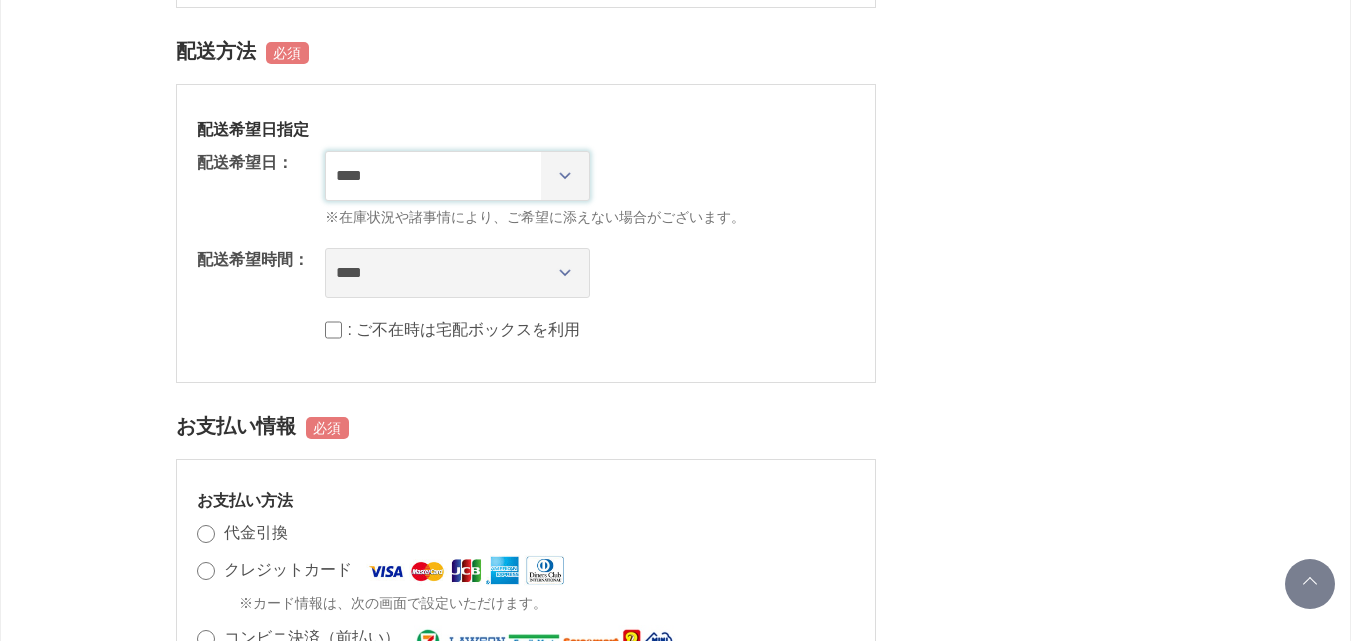 click on "**********" at bounding box center (457, 176) 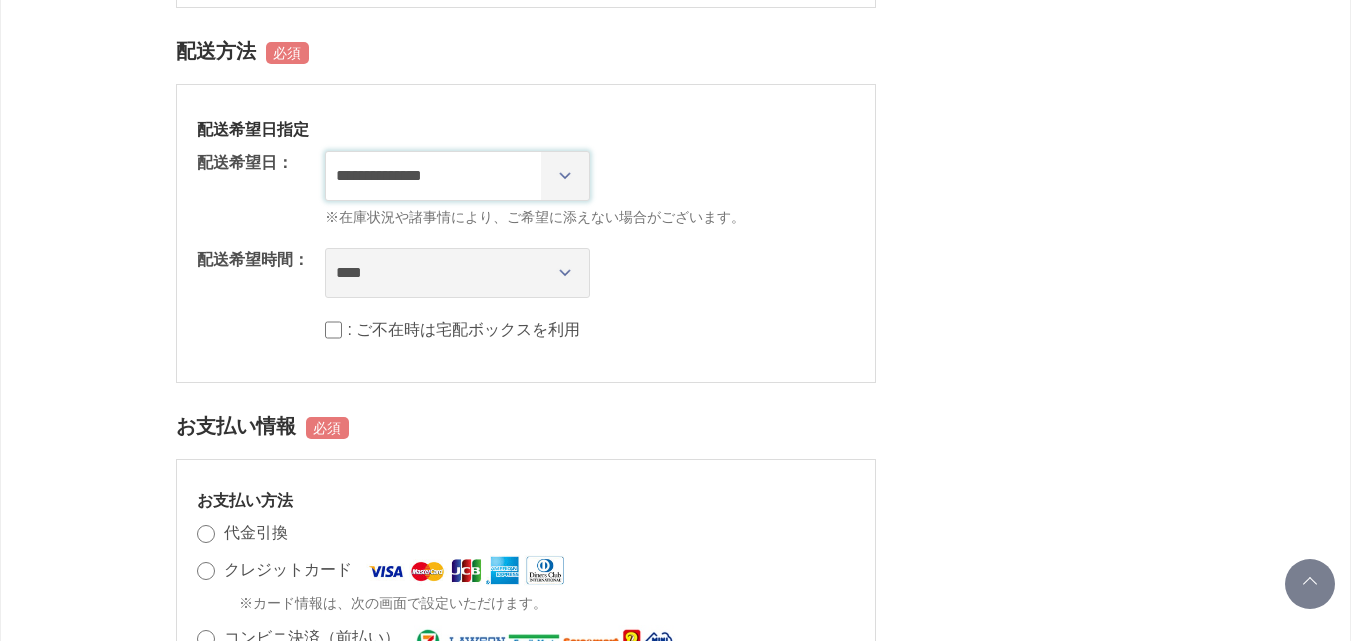 click on "**********" at bounding box center (457, 176) 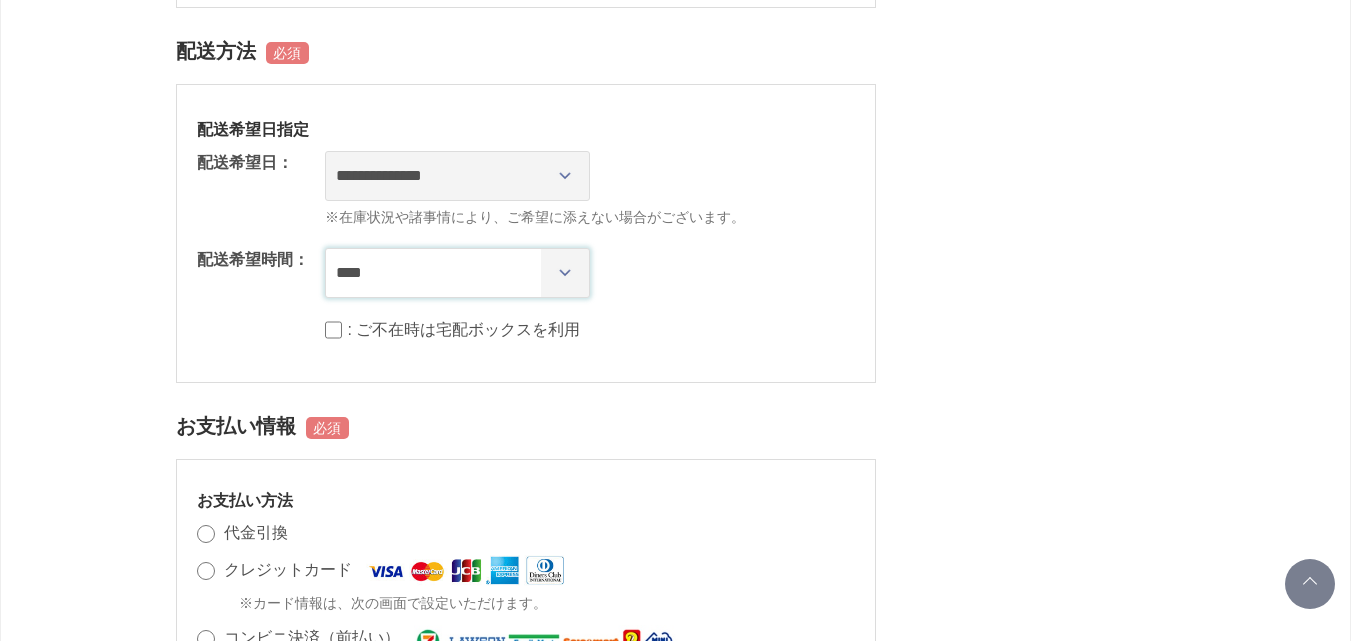 click on "**** *** ****** ****** ****** ******" at bounding box center [457, 273] 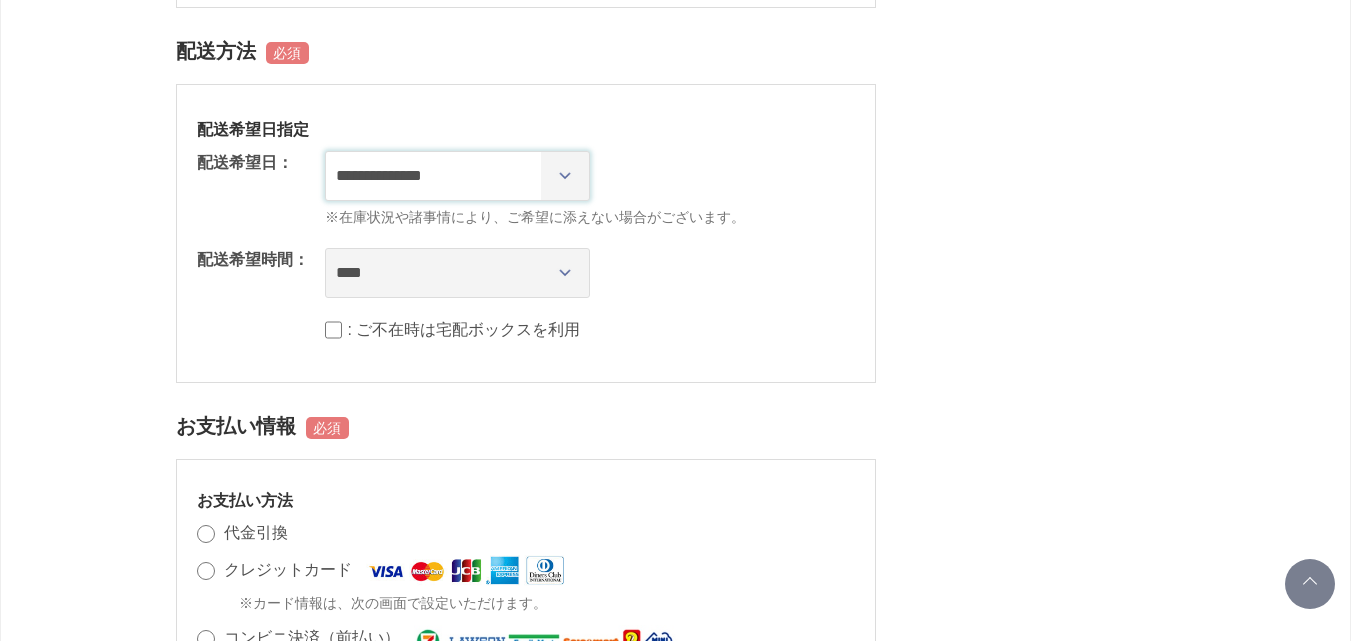click on "**********" at bounding box center [457, 176] 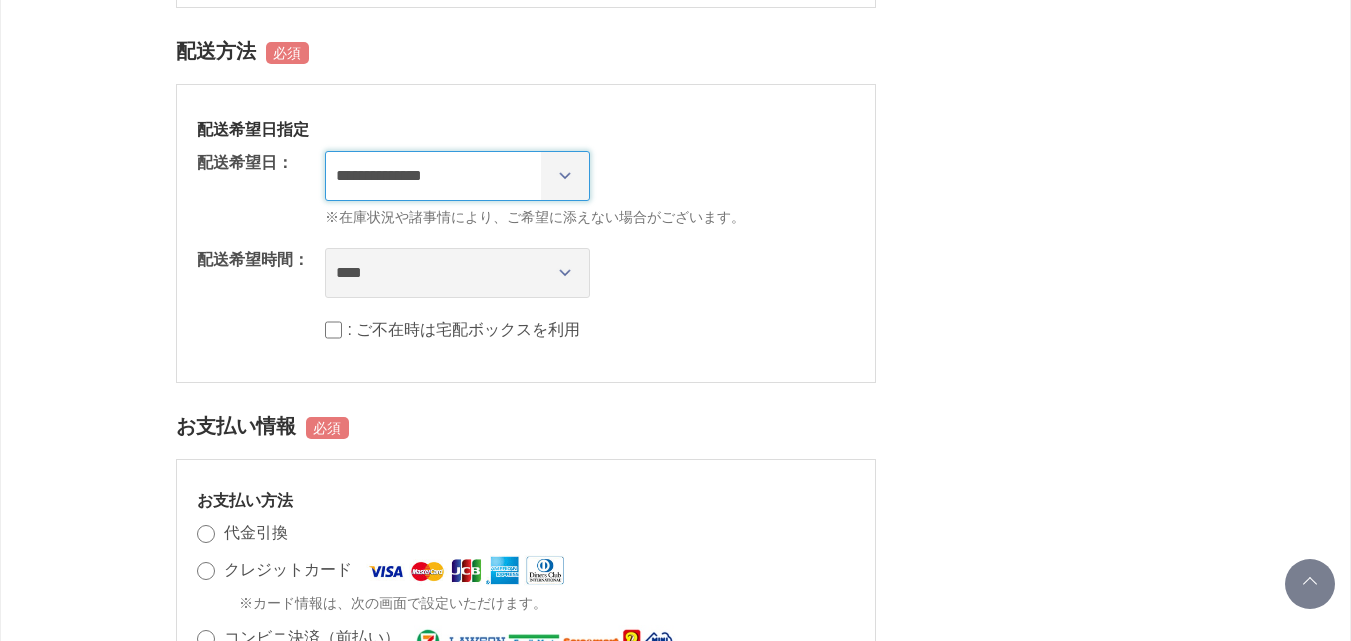 select 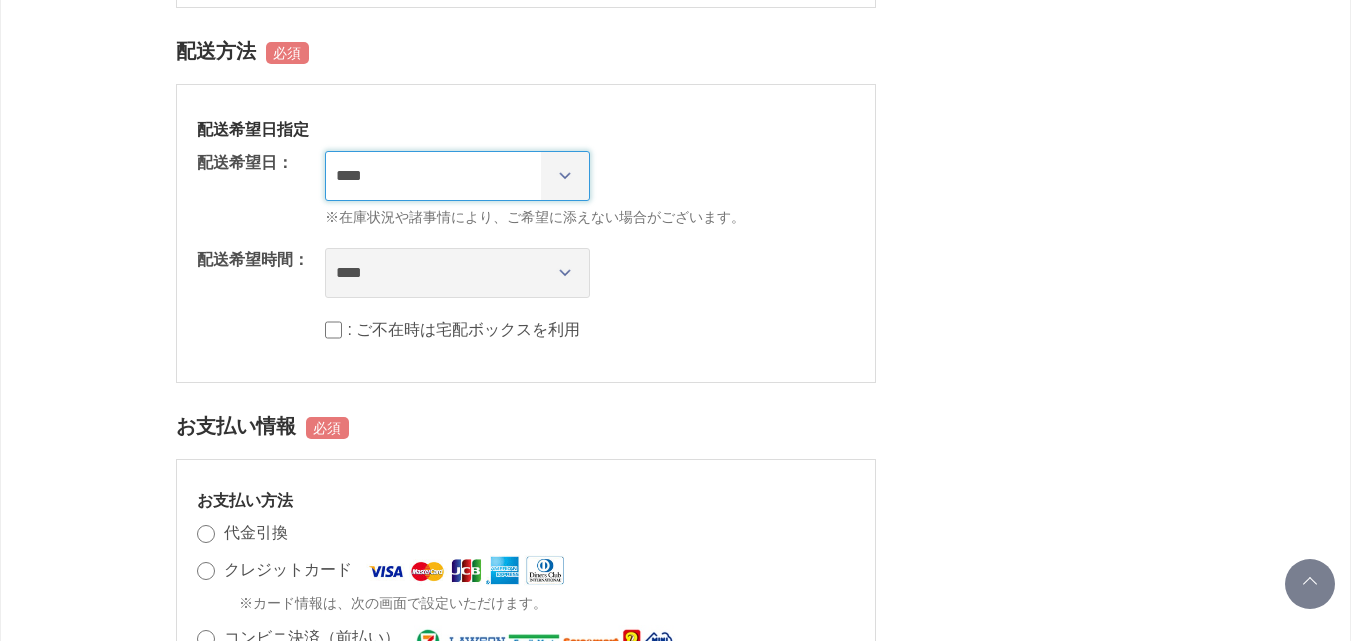 click on "**********" at bounding box center [457, 176] 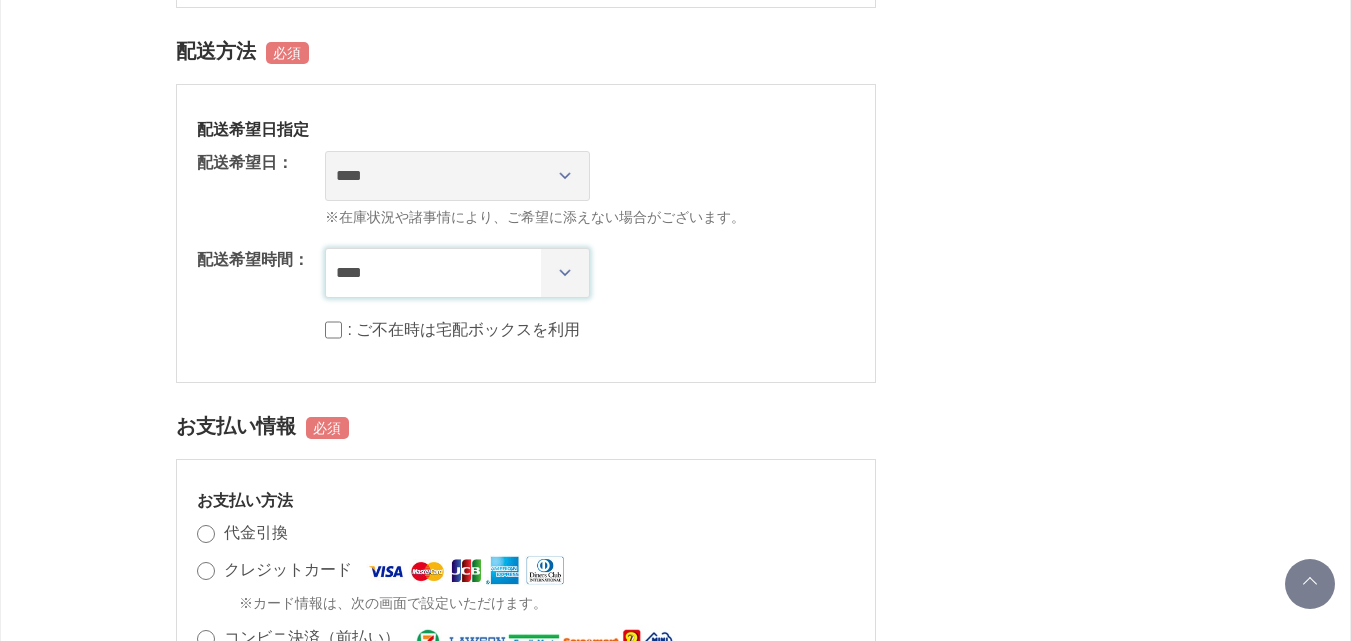 click on "**** *** ****** ****** ****** ******" at bounding box center [457, 273] 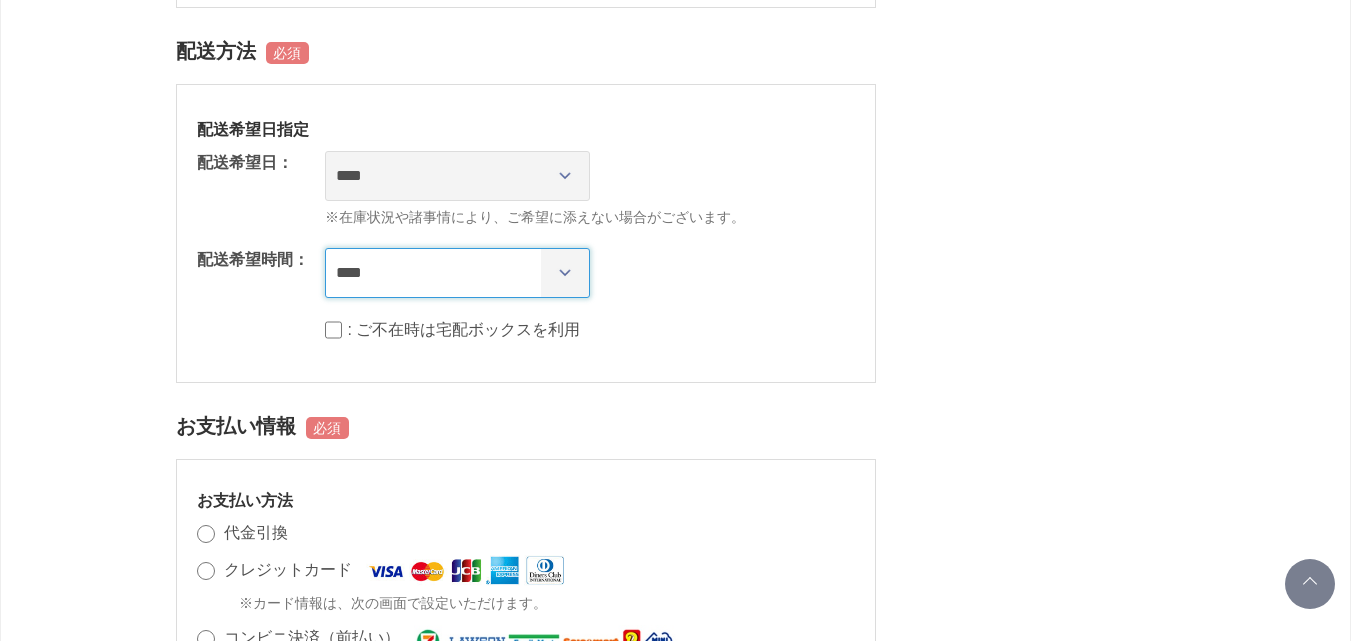 select on "**" 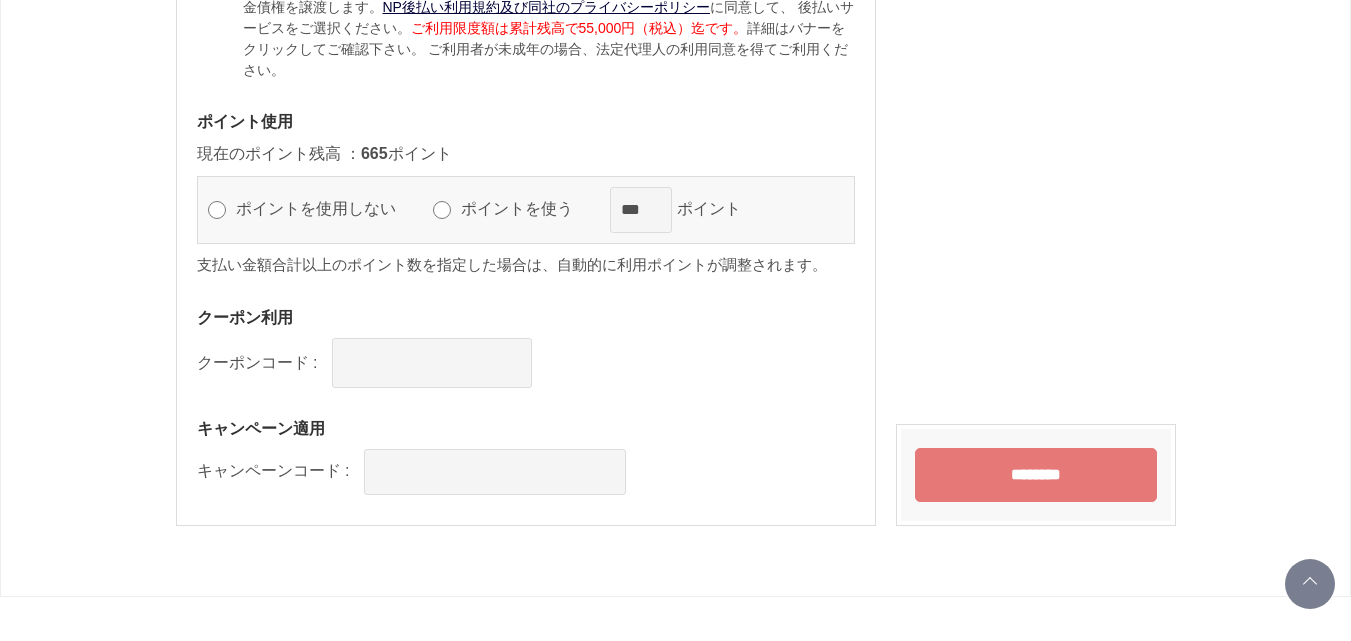 scroll, scrollTop: 2300, scrollLeft: 0, axis: vertical 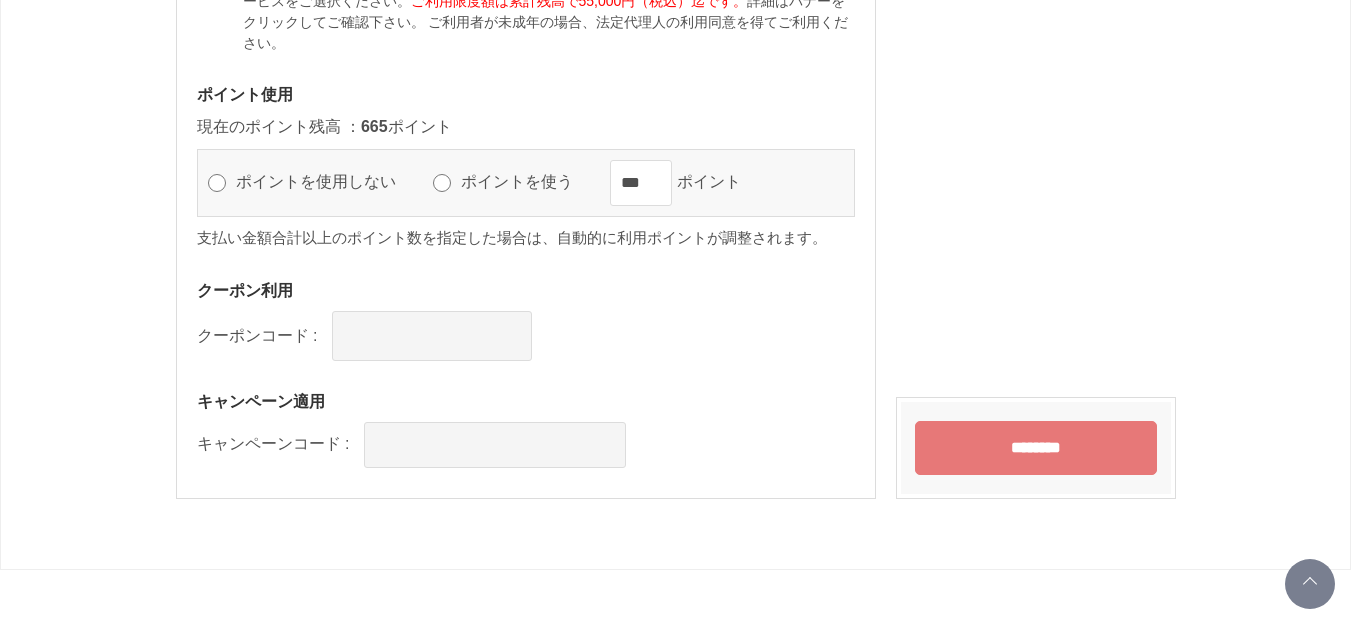 click on "********" at bounding box center [1036, 448] 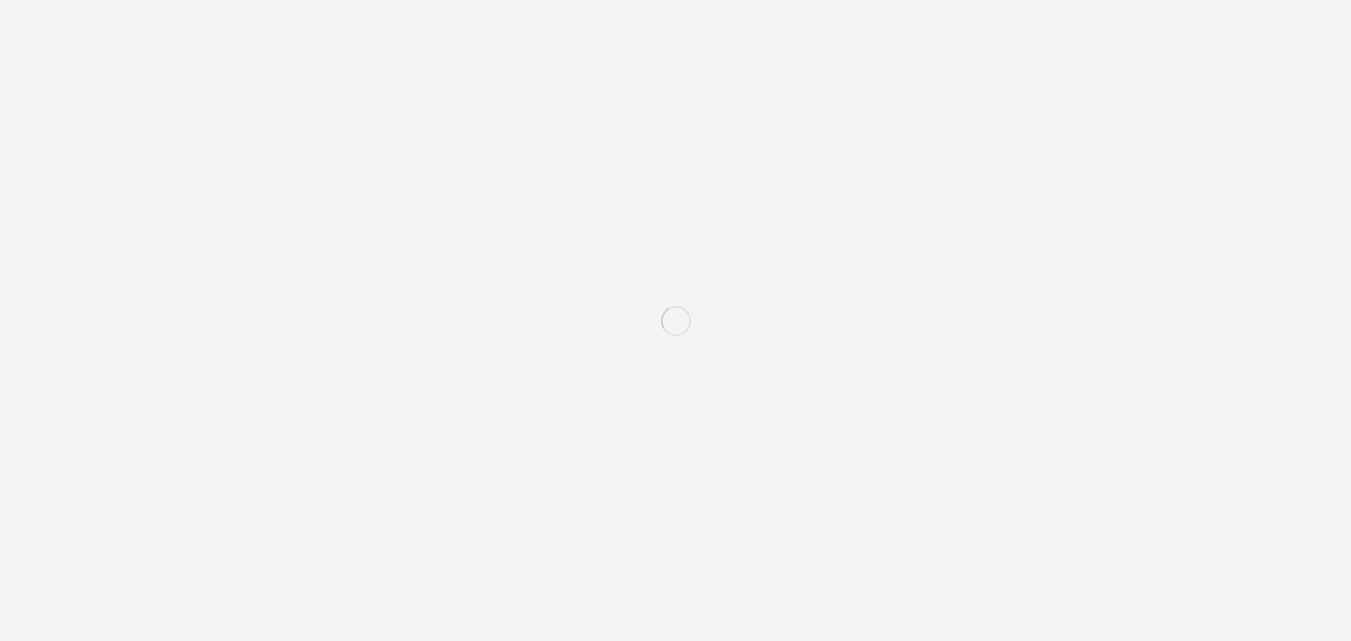 scroll, scrollTop: 0, scrollLeft: 0, axis: both 